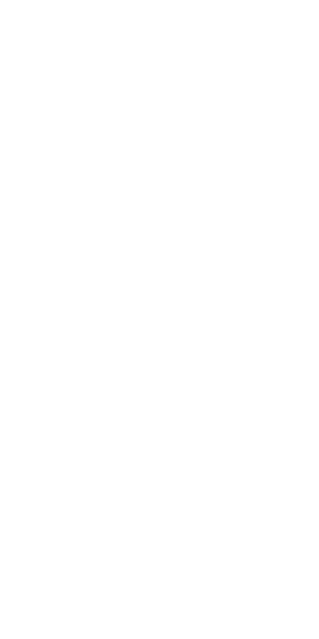 scroll, scrollTop: 0, scrollLeft: 0, axis: both 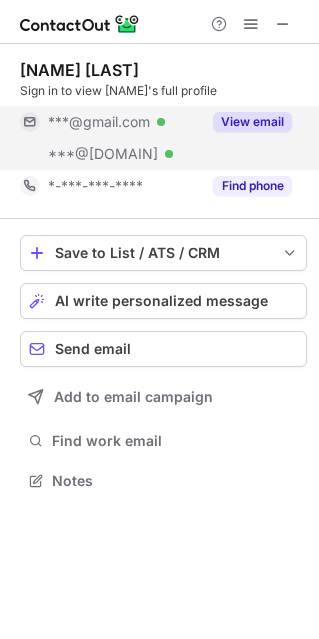 click on "View email" at bounding box center (252, 122) 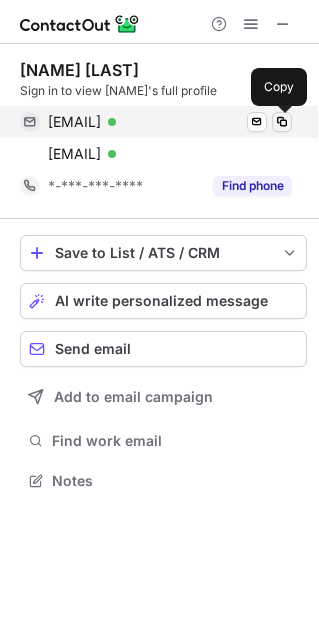 click at bounding box center (282, 122) 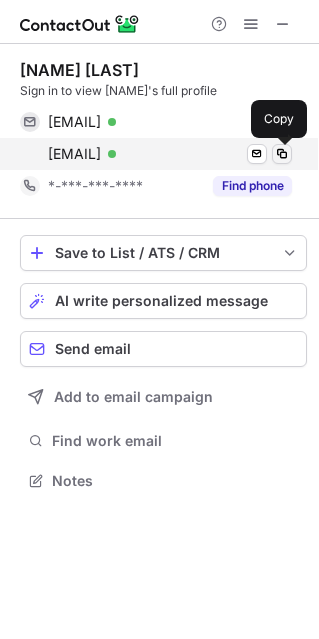 click at bounding box center [282, 154] 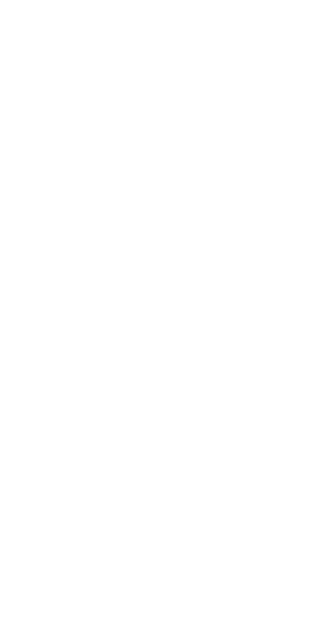 scroll, scrollTop: 0, scrollLeft: 0, axis: both 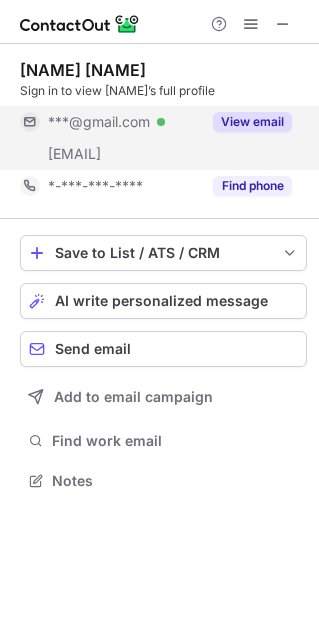 click on "View email" at bounding box center (252, 122) 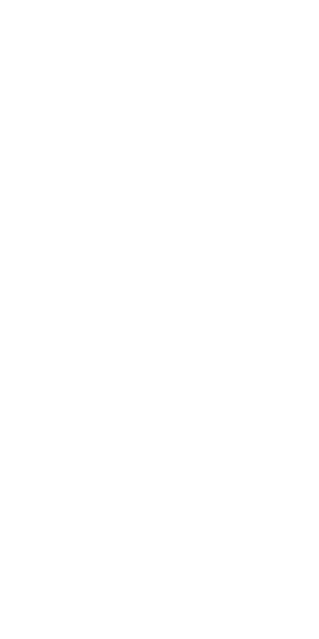 scroll, scrollTop: 0, scrollLeft: 0, axis: both 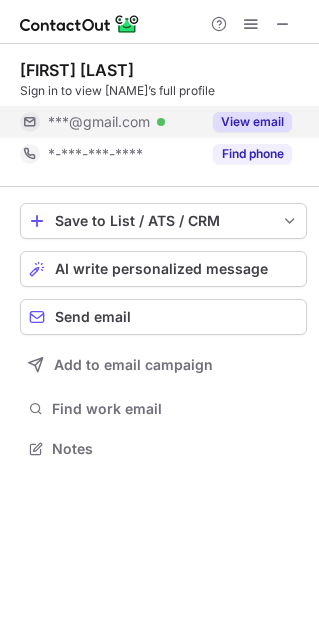 click on "View email" at bounding box center (252, 122) 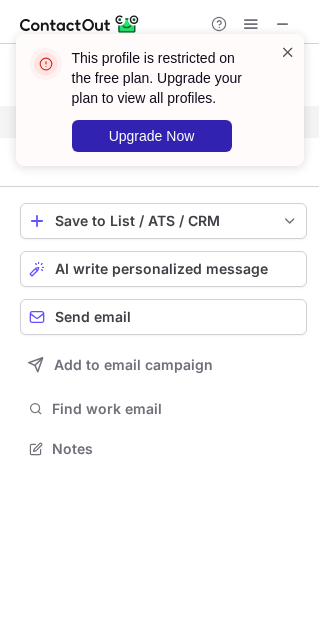 click at bounding box center [288, 52] 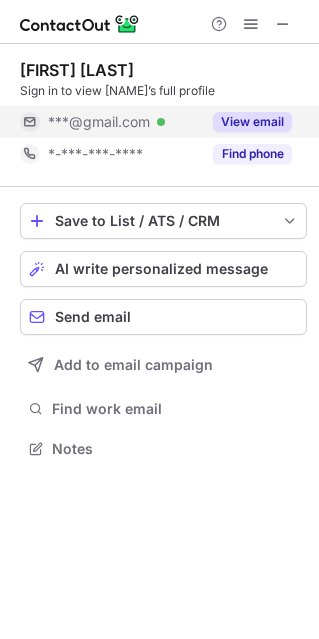 click on "View email" at bounding box center [252, 122] 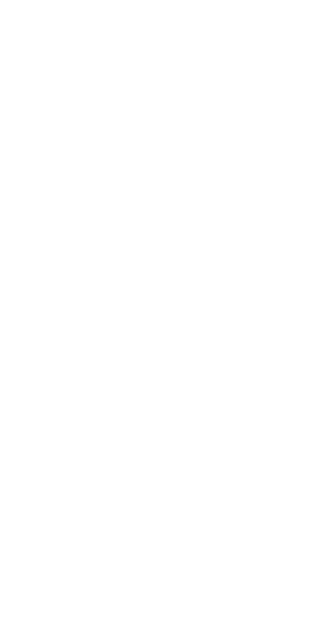 scroll, scrollTop: 0, scrollLeft: 0, axis: both 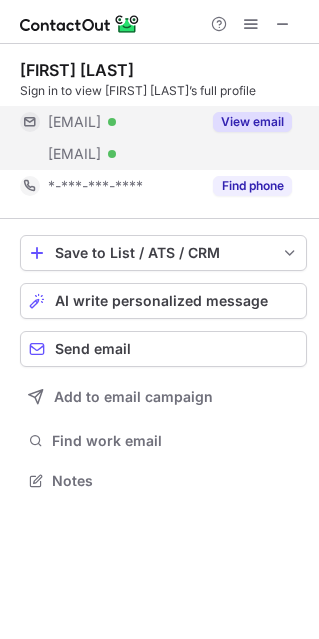 click on "View email" at bounding box center (252, 122) 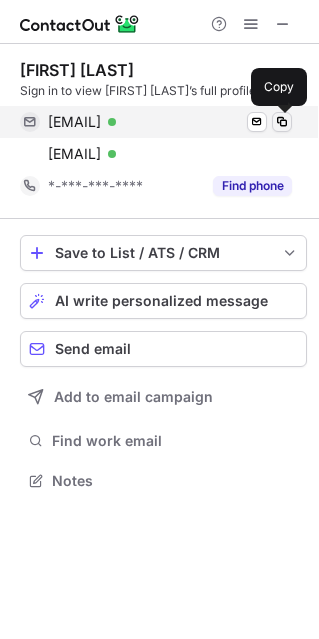 click at bounding box center (282, 122) 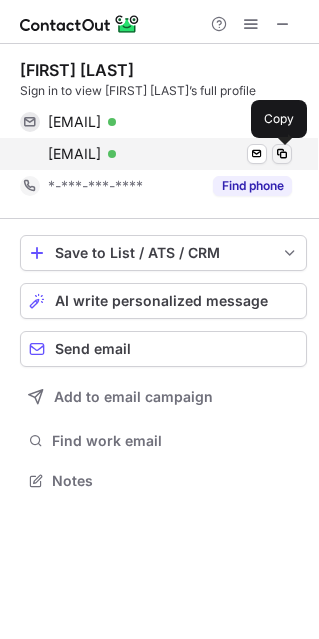 click at bounding box center [282, 154] 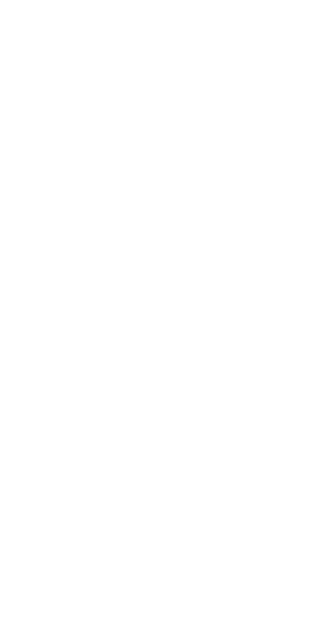 scroll, scrollTop: 0, scrollLeft: 0, axis: both 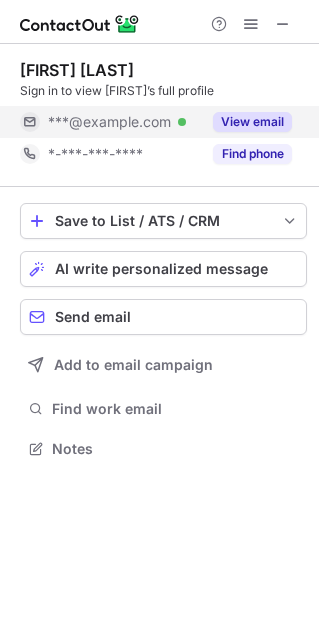 click on "View email" at bounding box center [246, 122] 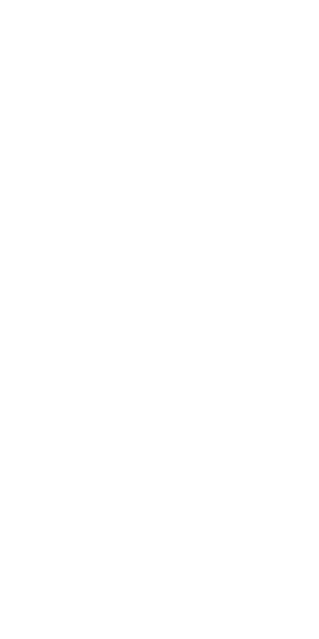 scroll, scrollTop: 0, scrollLeft: 0, axis: both 